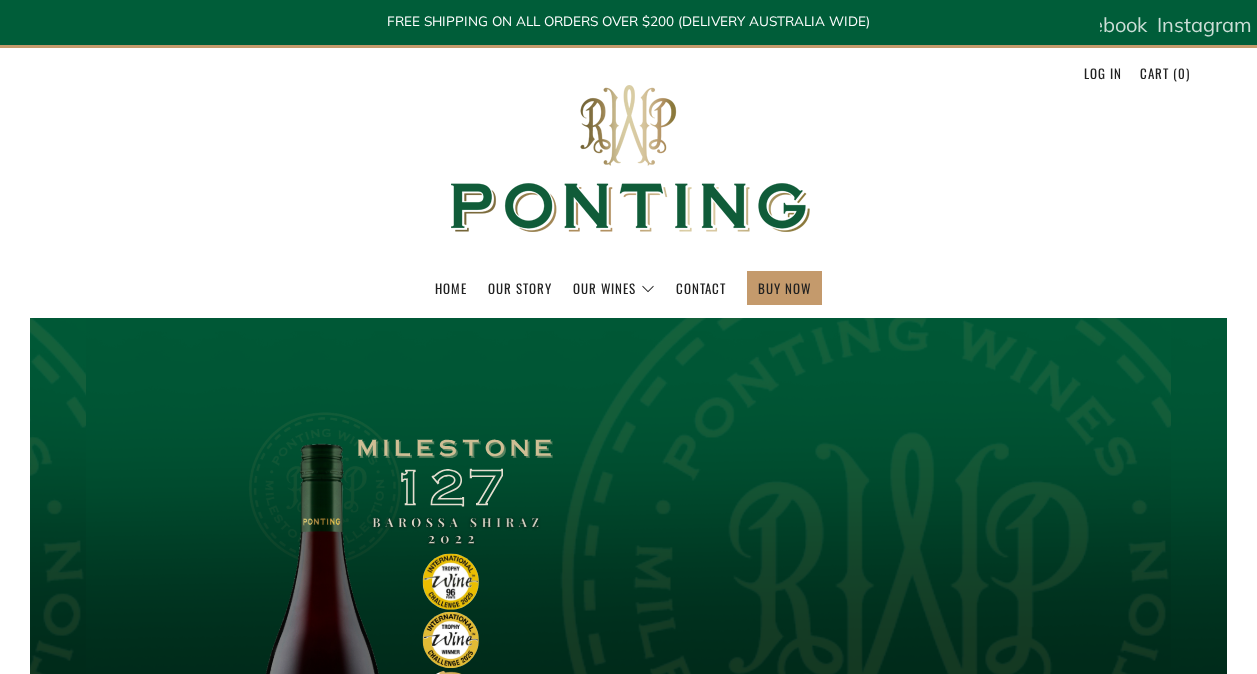 scroll, scrollTop: 238, scrollLeft: 0, axis: vertical 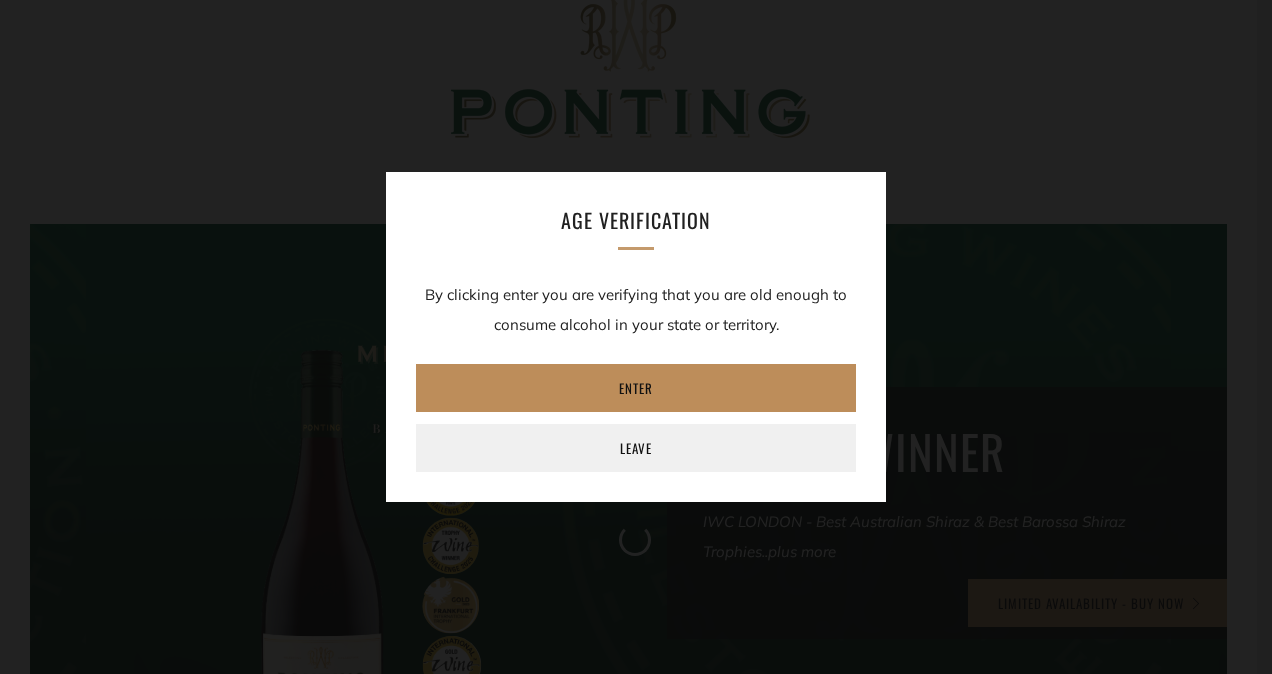 click on "Enter" at bounding box center [636, 388] 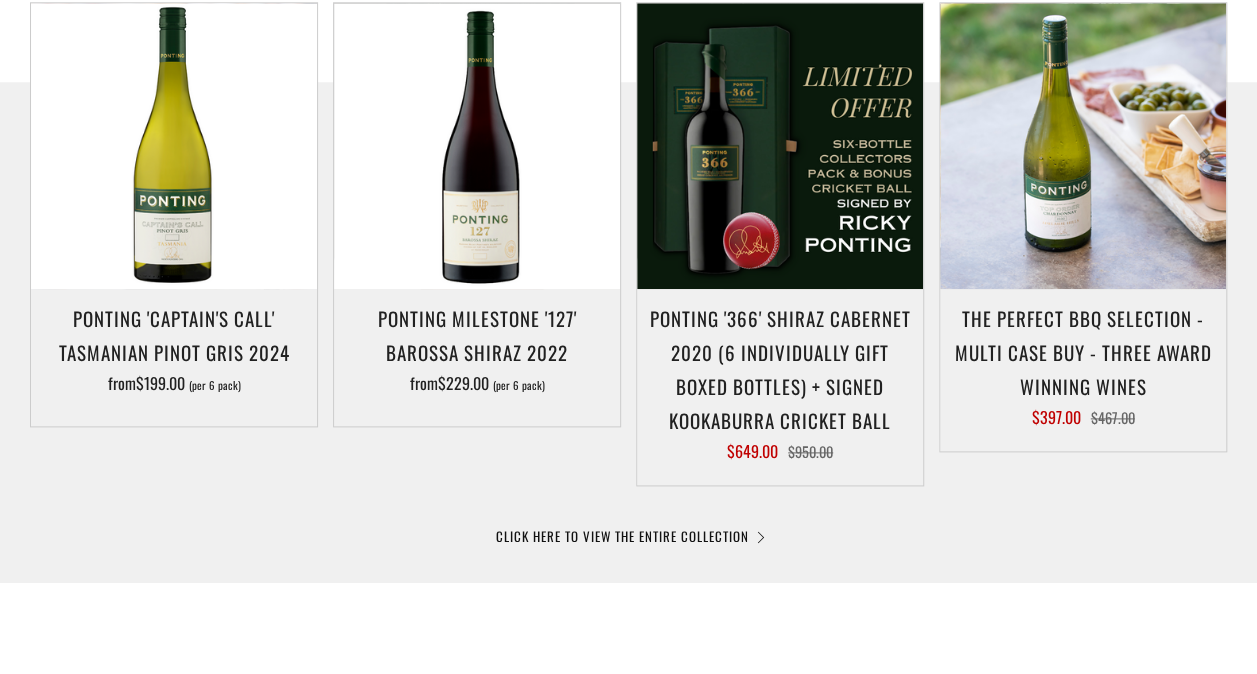 scroll, scrollTop: 0, scrollLeft: 0, axis: both 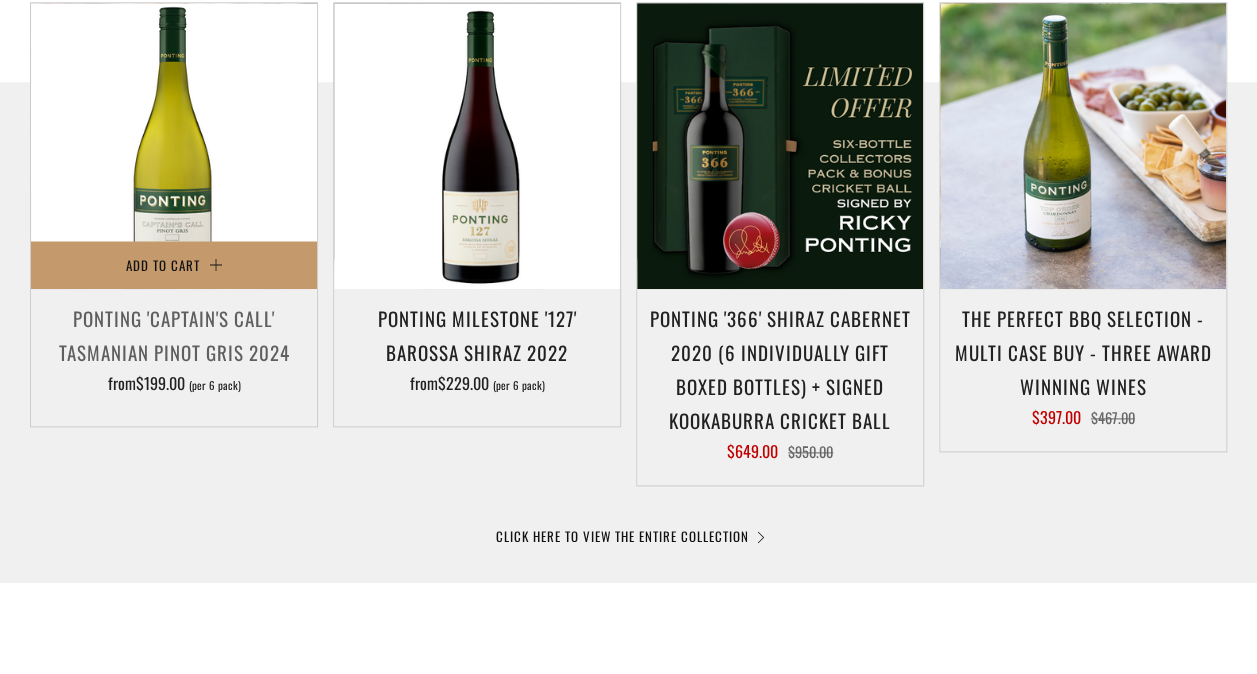 click on "Ponting 'Captain's Call' Tasmanian Pinot Gris 2024" at bounding box center [174, 335] 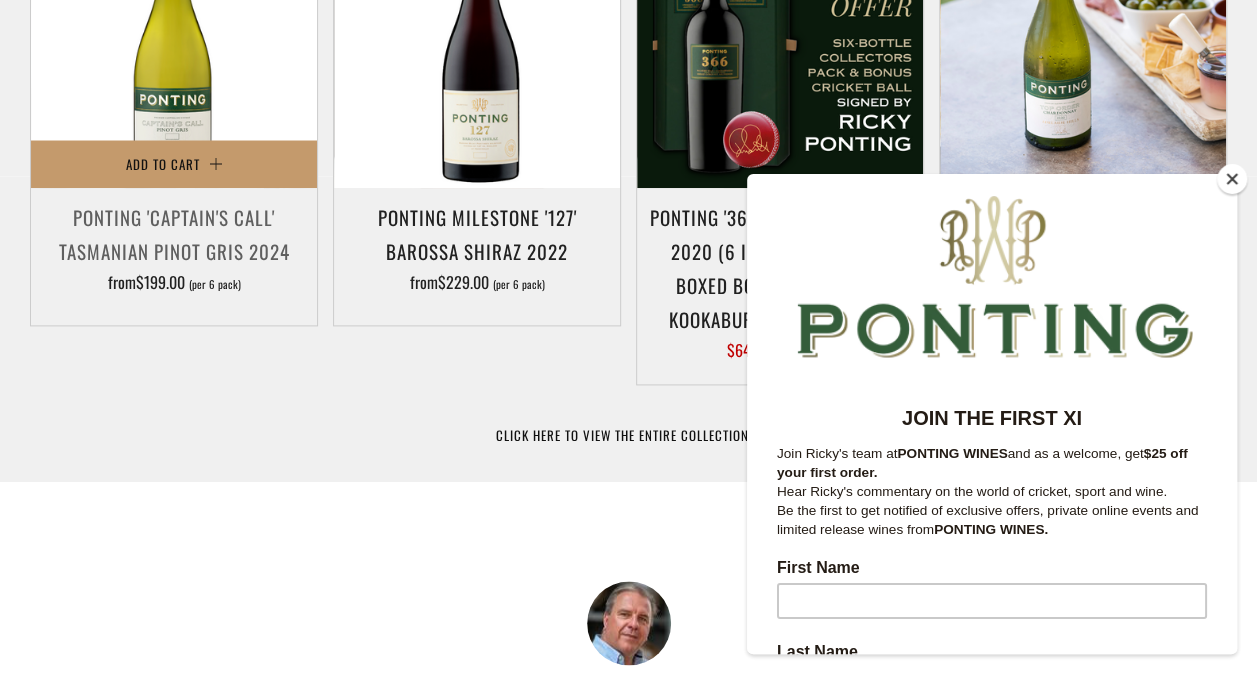 scroll, scrollTop: 1158, scrollLeft: 0, axis: vertical 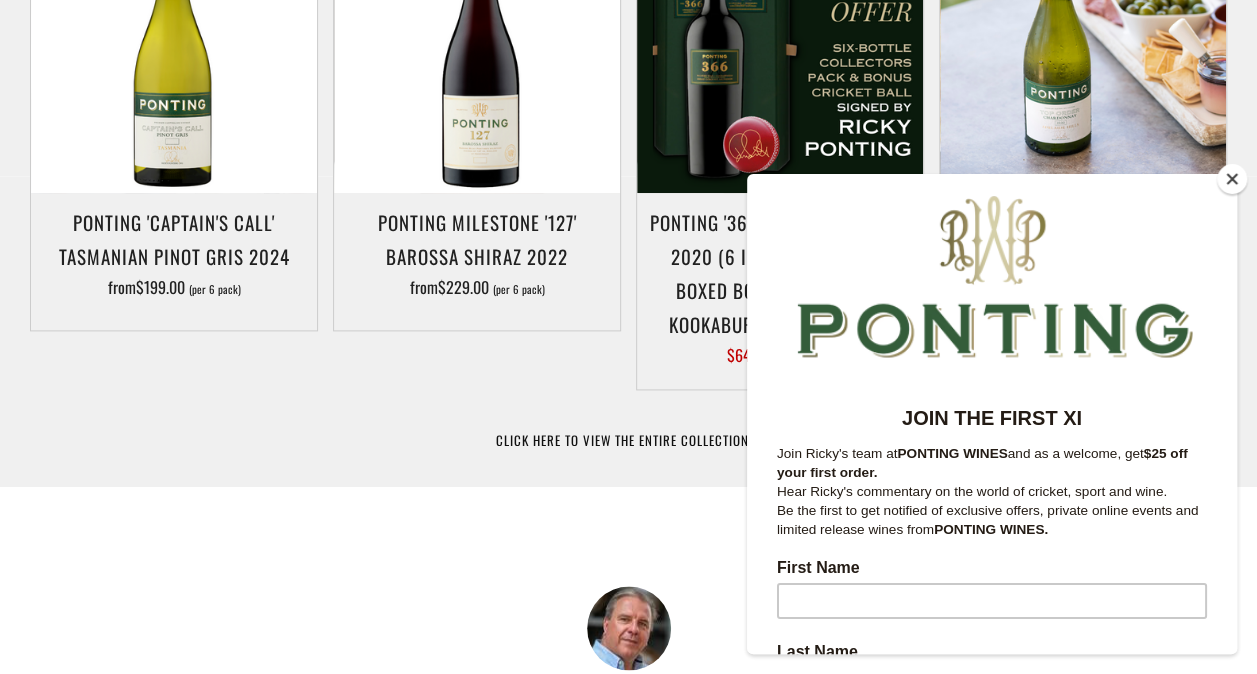 click at bounding box center (1232, 179) 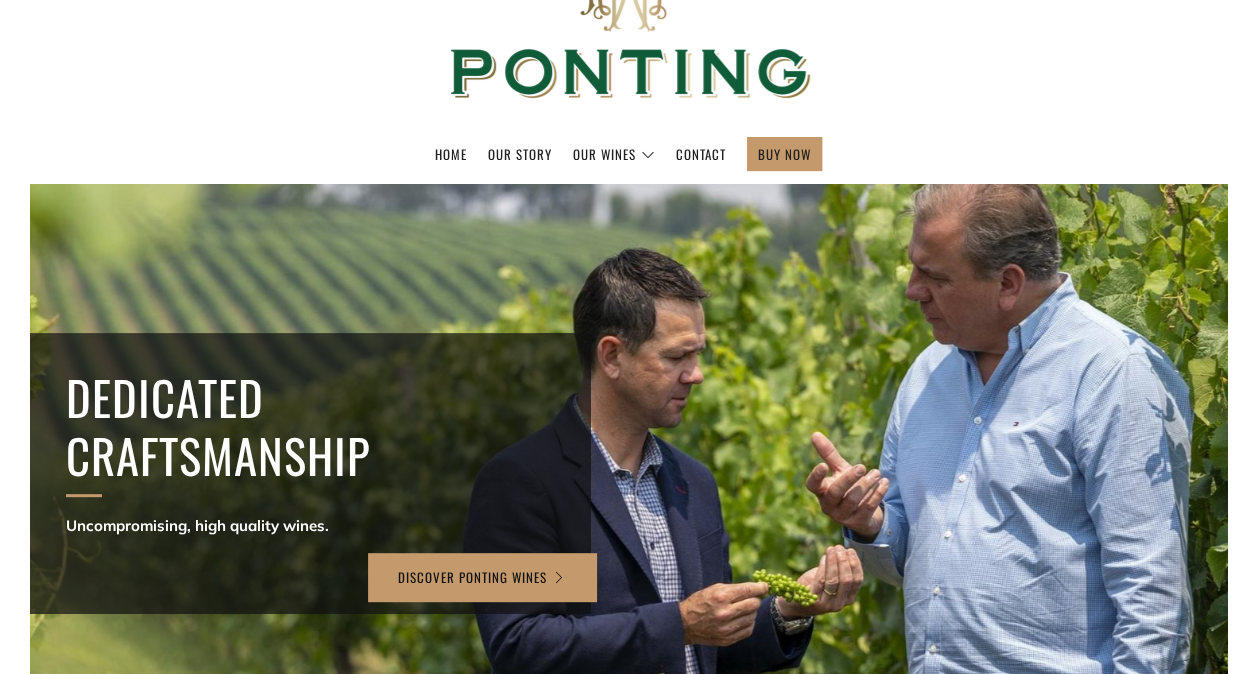 scroll, scrollTop: 136, scrollLeft: 0, axis: vertical 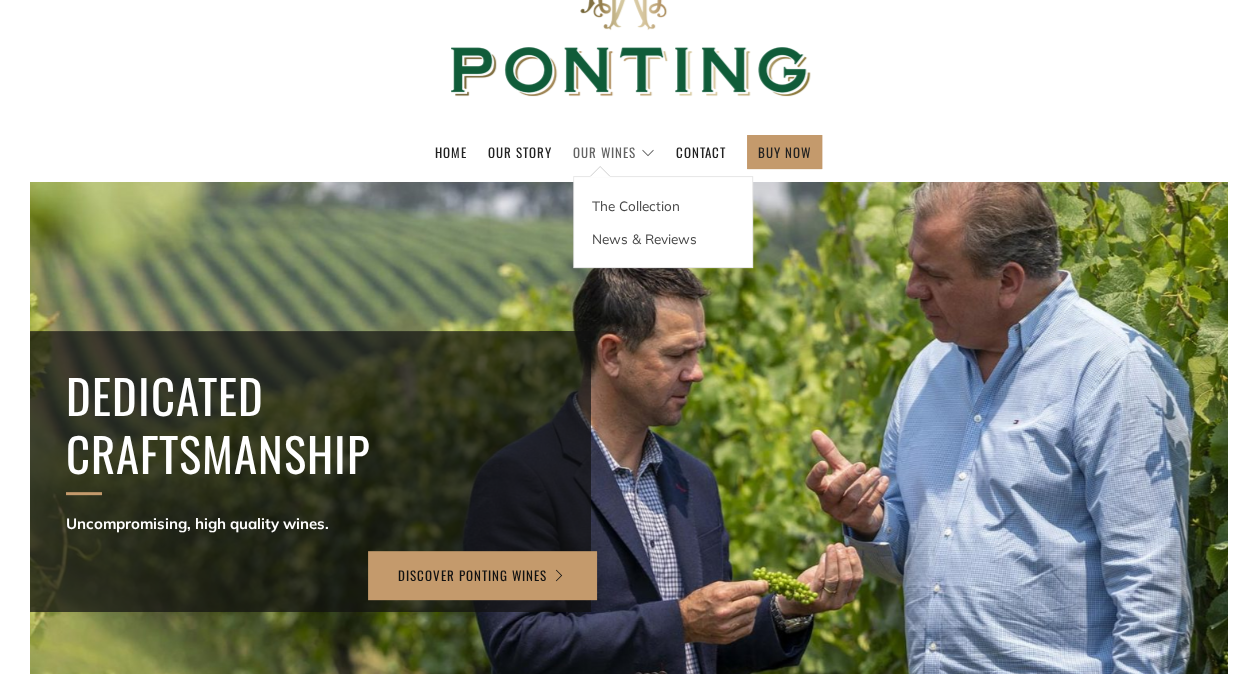 click on "Our Wines" at bounding box center (614, 152) 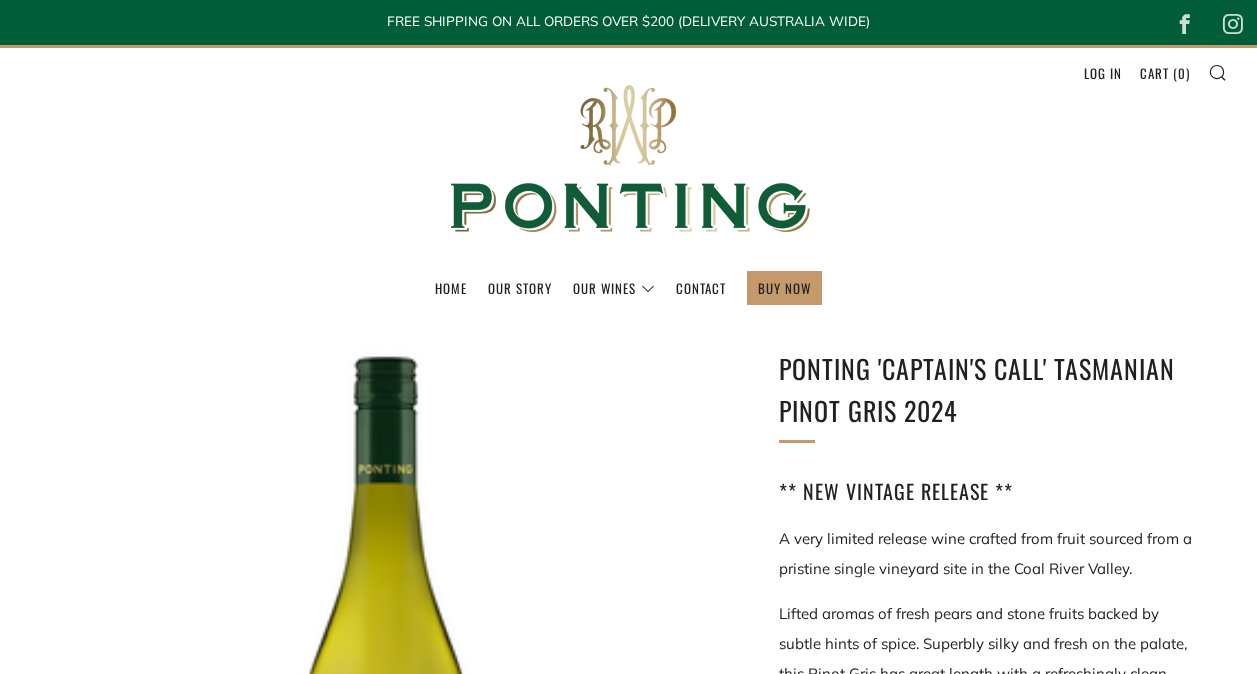 scroll, scrollTop: 0, scrollLeft: 0, axis: both 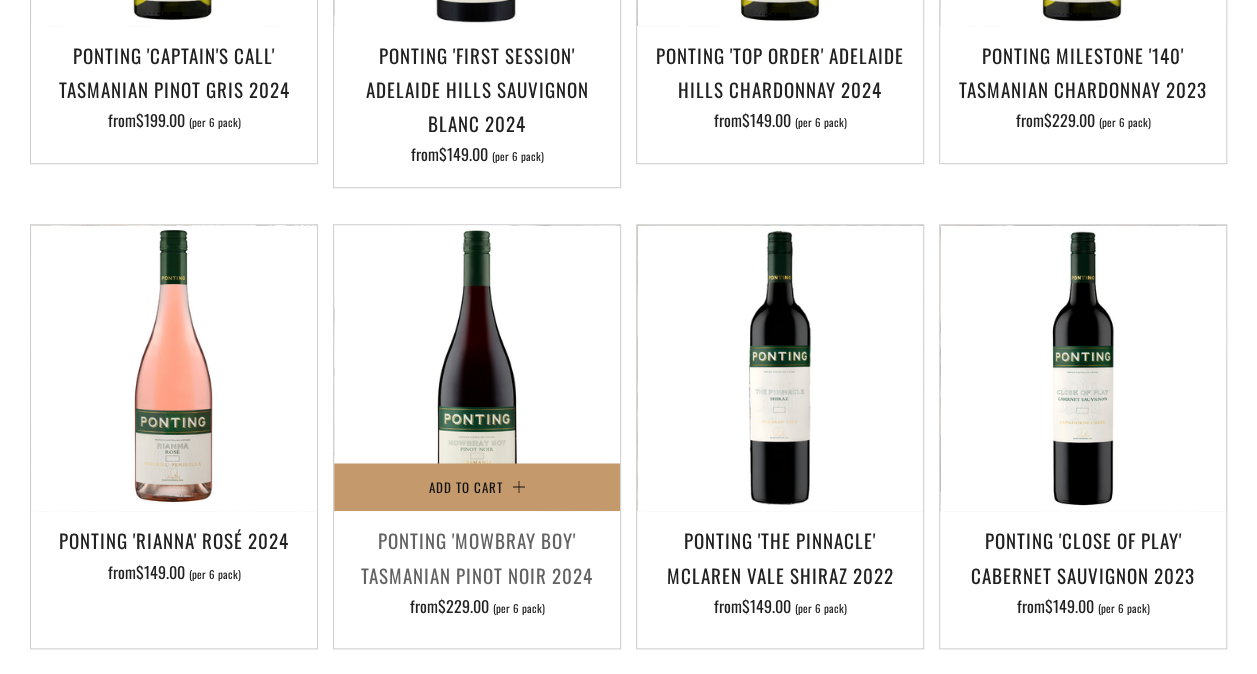 click on "Ponting 'Mowbray Boy' Tasmanian Pinot Noir 2024" at bounding box center [477, 557] 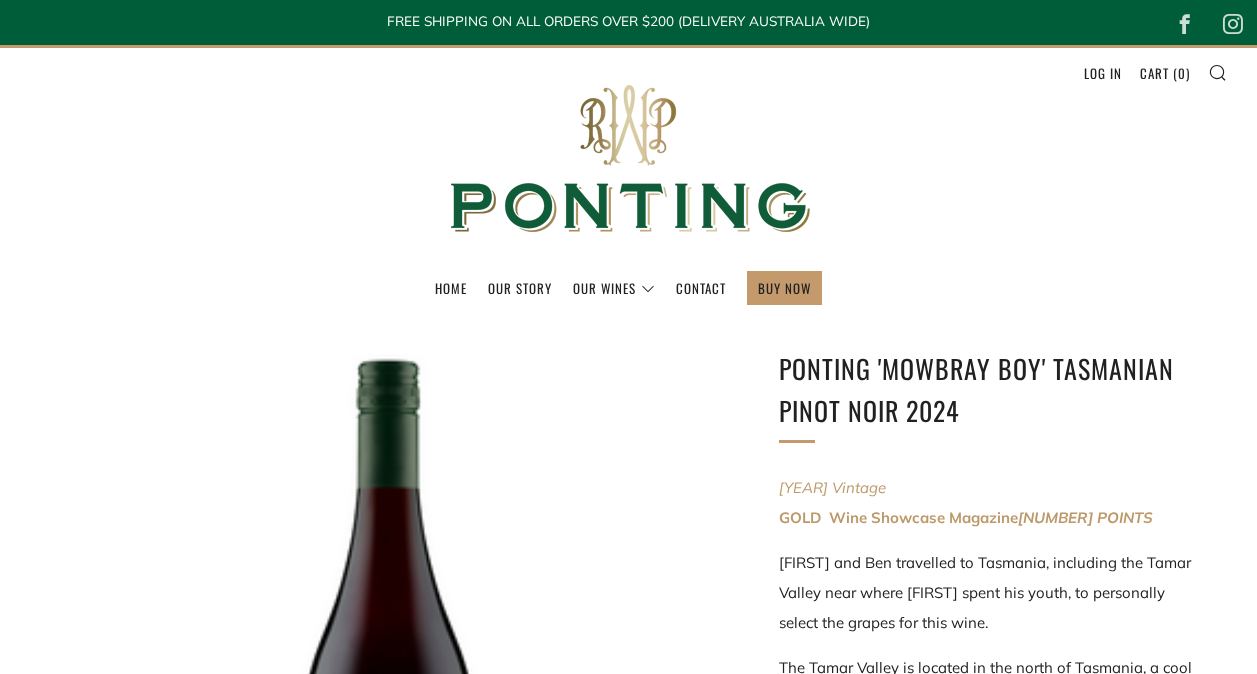 scroll, scrollTop: 0, scrollLeft: 0, axis: both 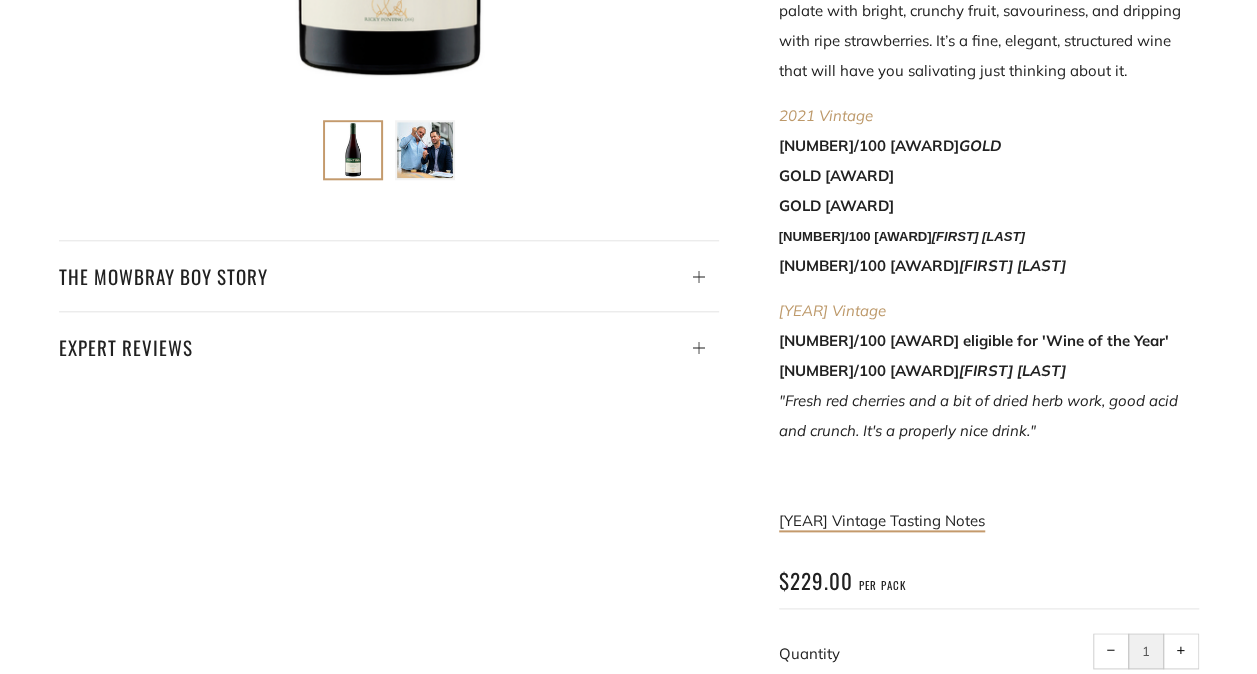 click at bounding box center [425, 150] 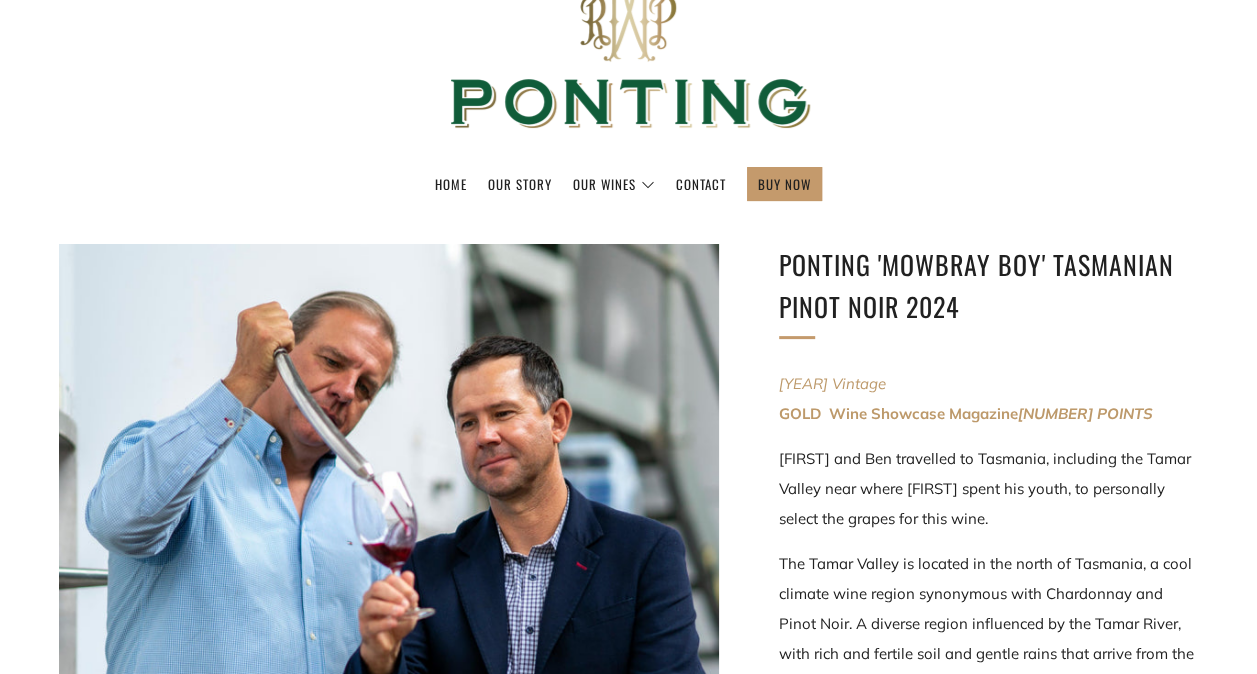 scroll, scrollTop: 97, scrollLeft: 0, axis: vertical 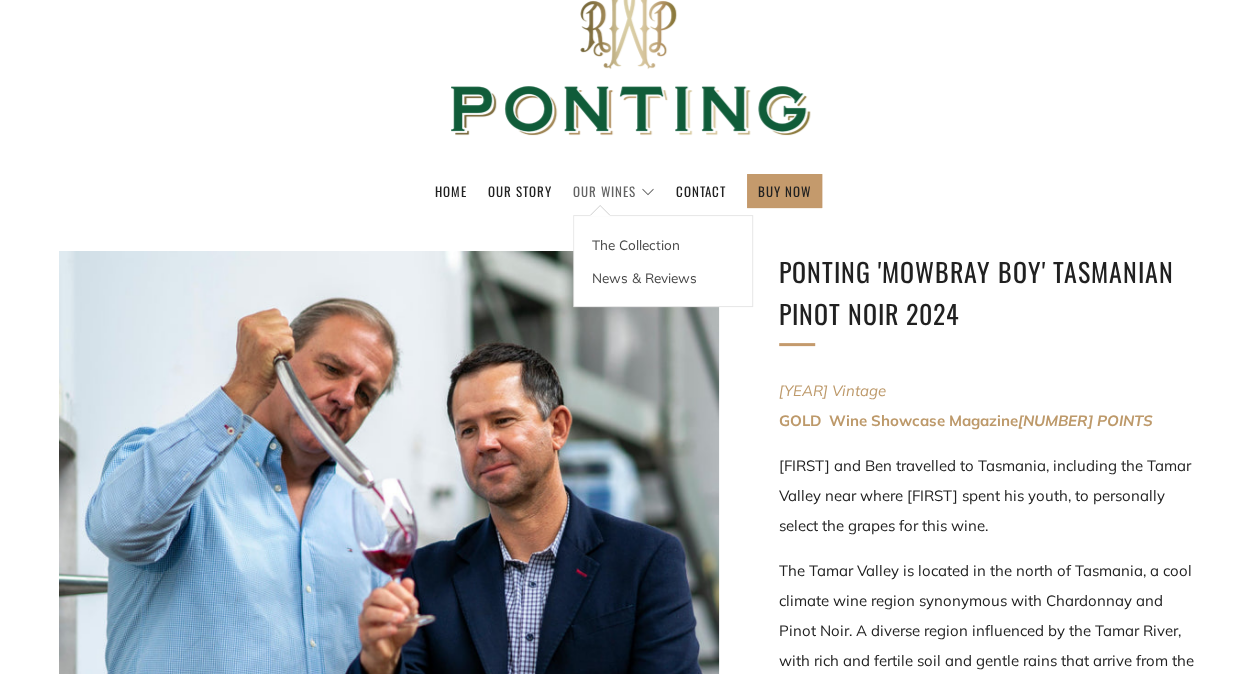 click on "Our Wines" at bounding box center (614, 191) 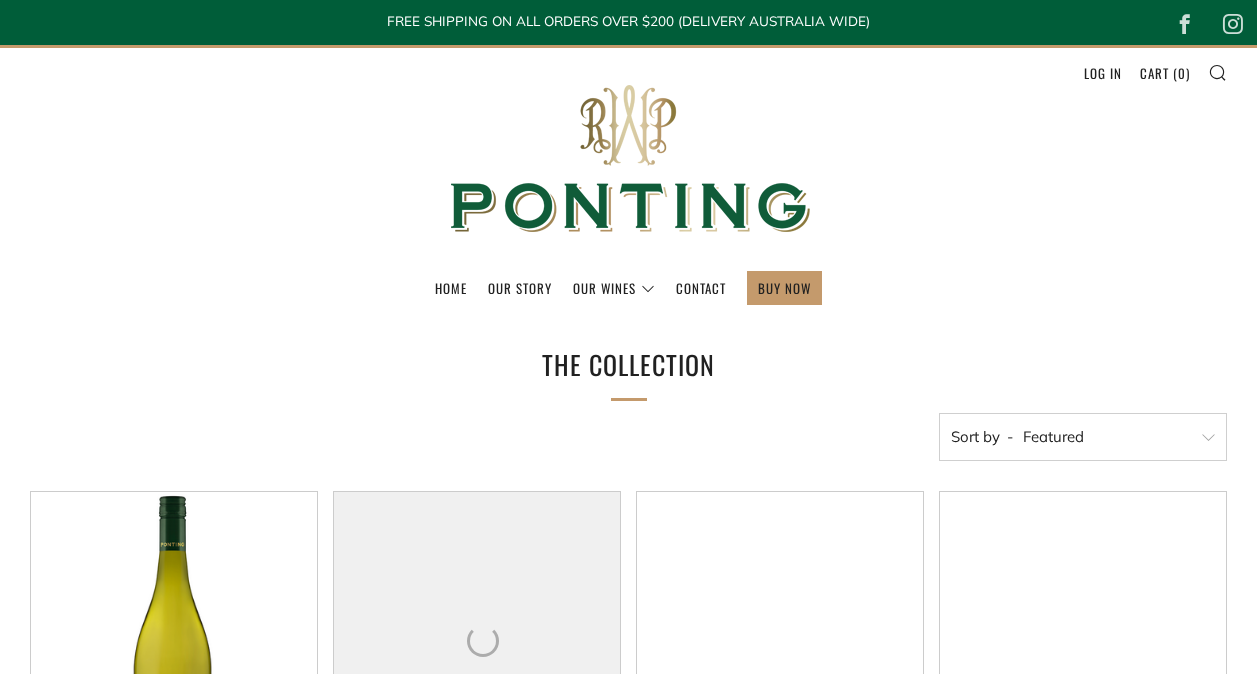 scroll, scrollTop: 0, scrollLeft: 0, axis: both 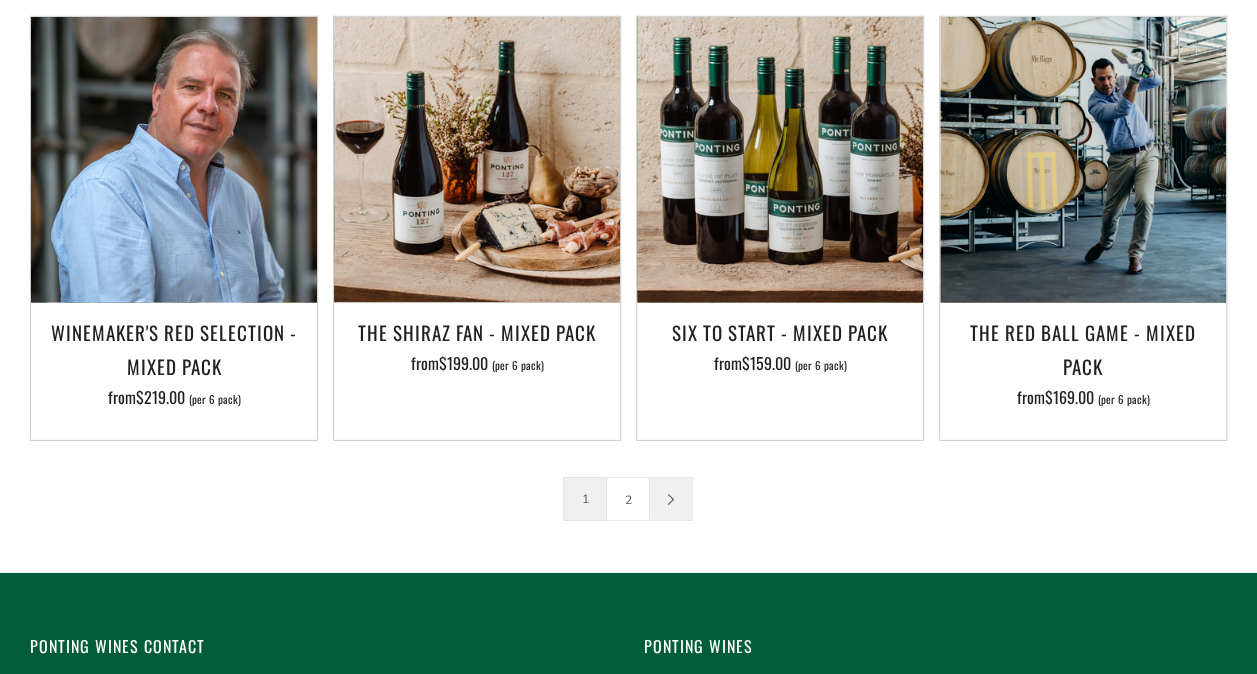 click at bounding box center [671, 499] 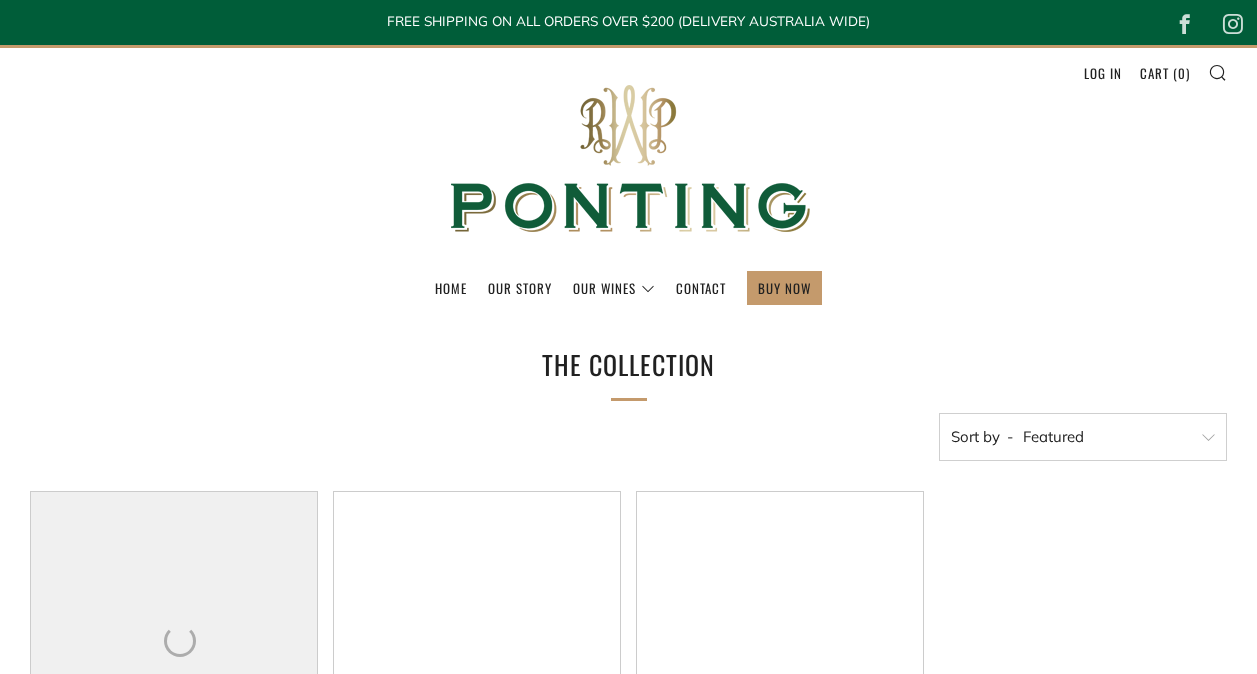 scroll, scrollTop: 0, scrollLeft: 0, axis: both 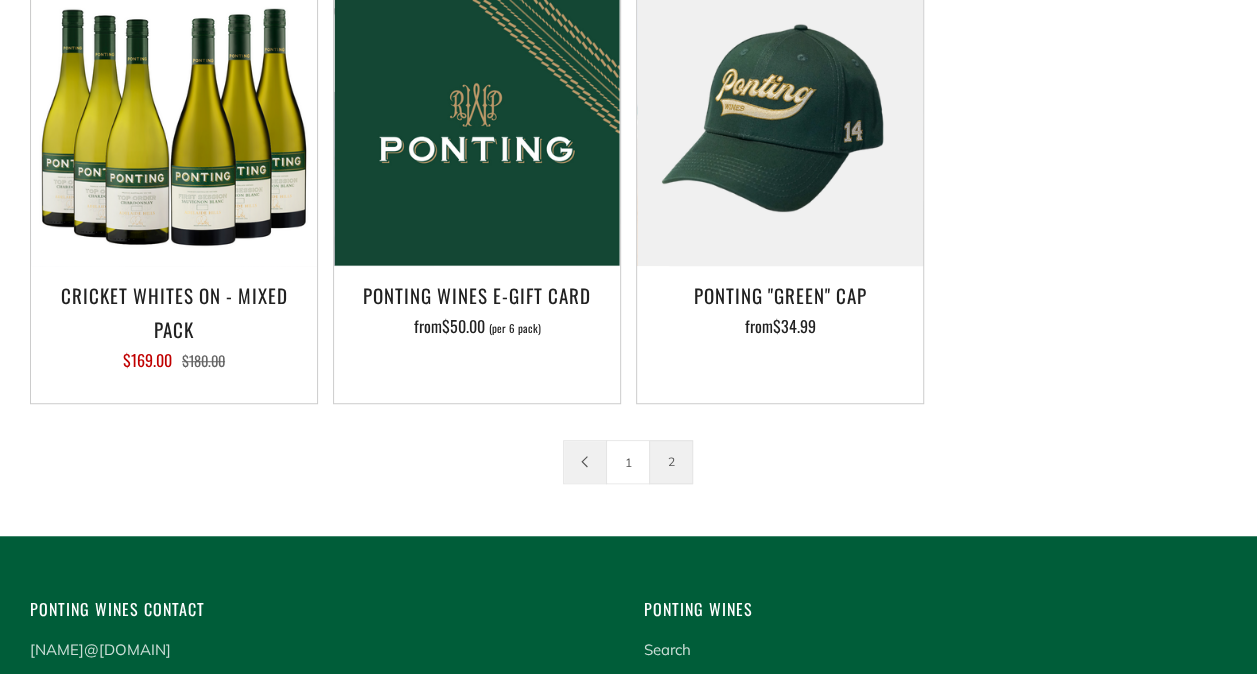 click at bounding box center (585, 462) 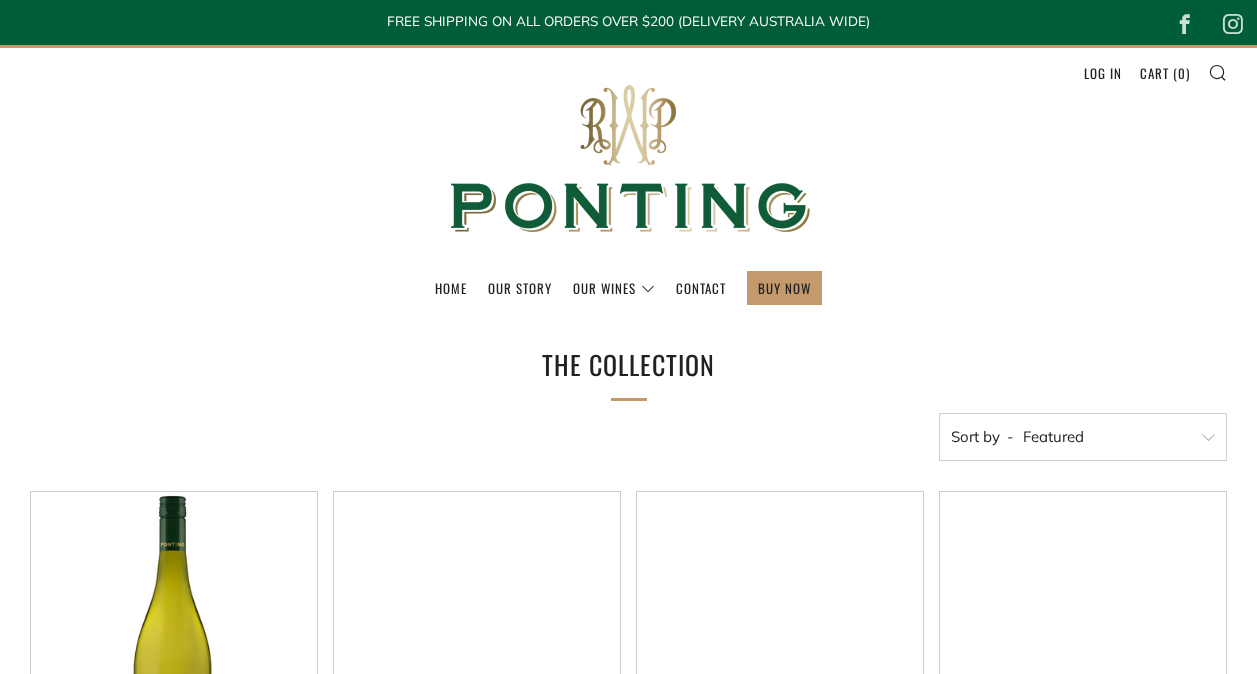 scroll, scrollTop: 0, scrollLeft: 0, axis: both 